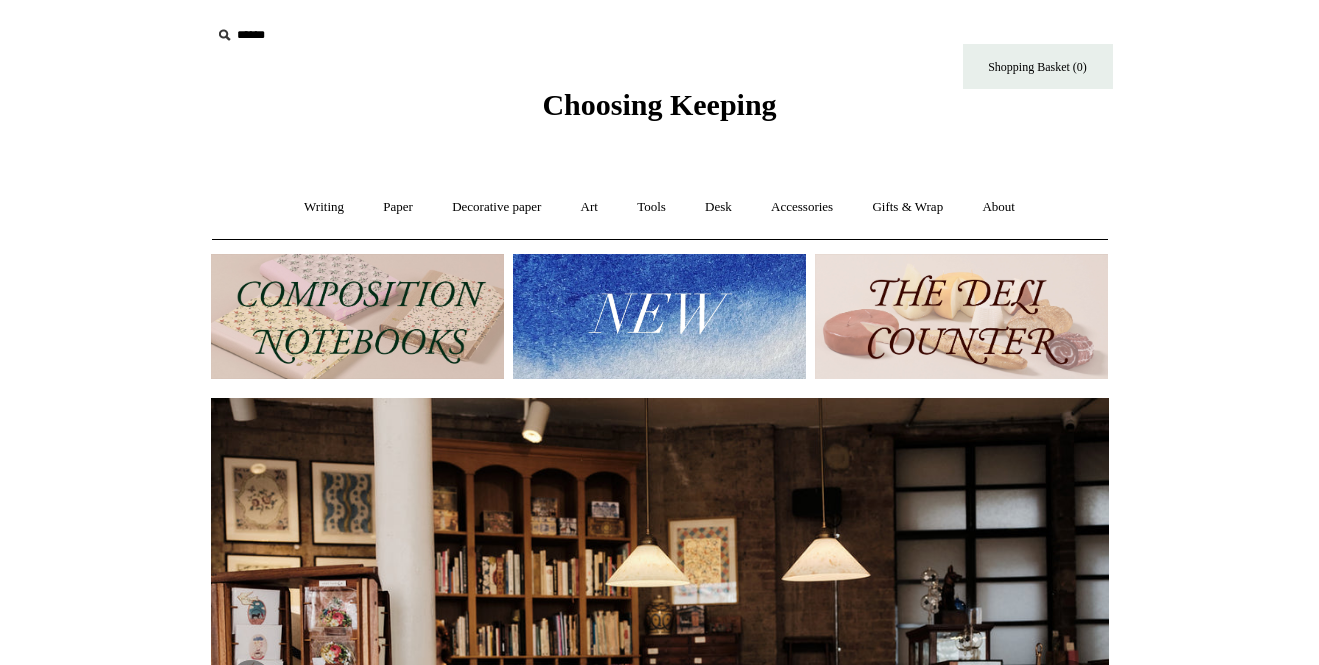 scroll, scrollTop: 0, scrollLeft: 0, axis: both 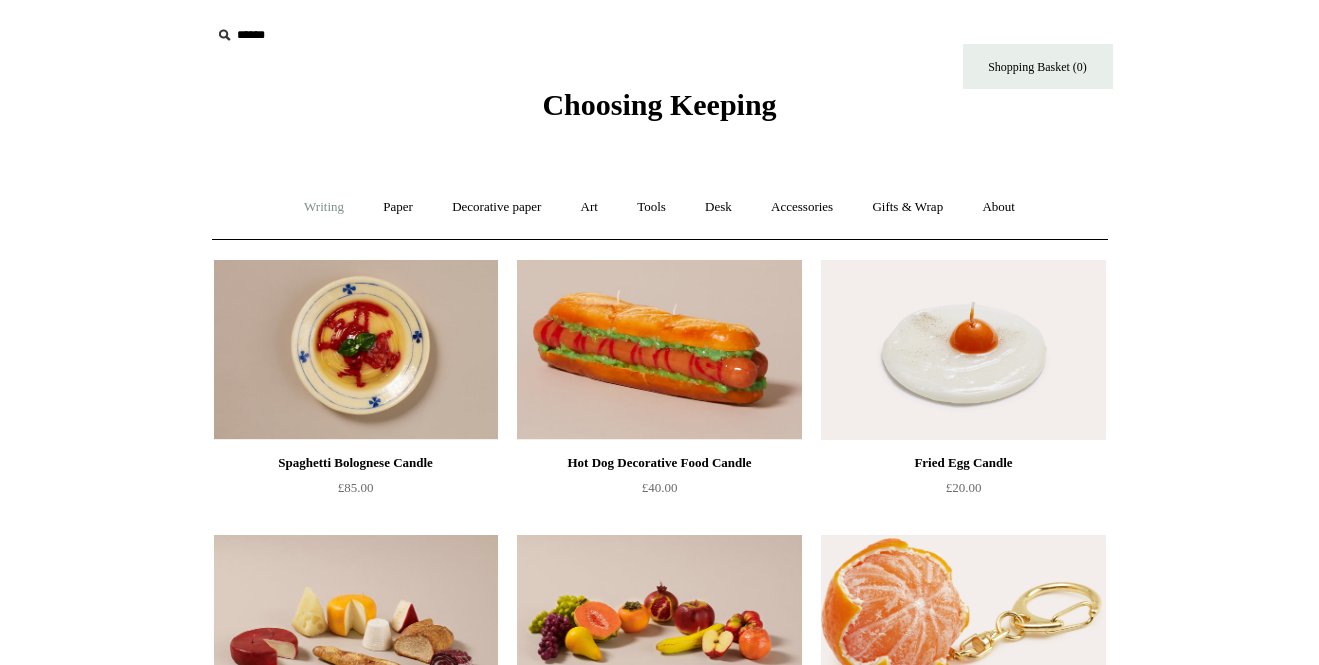 click on "Writing +" at bounding box center (324, 207) 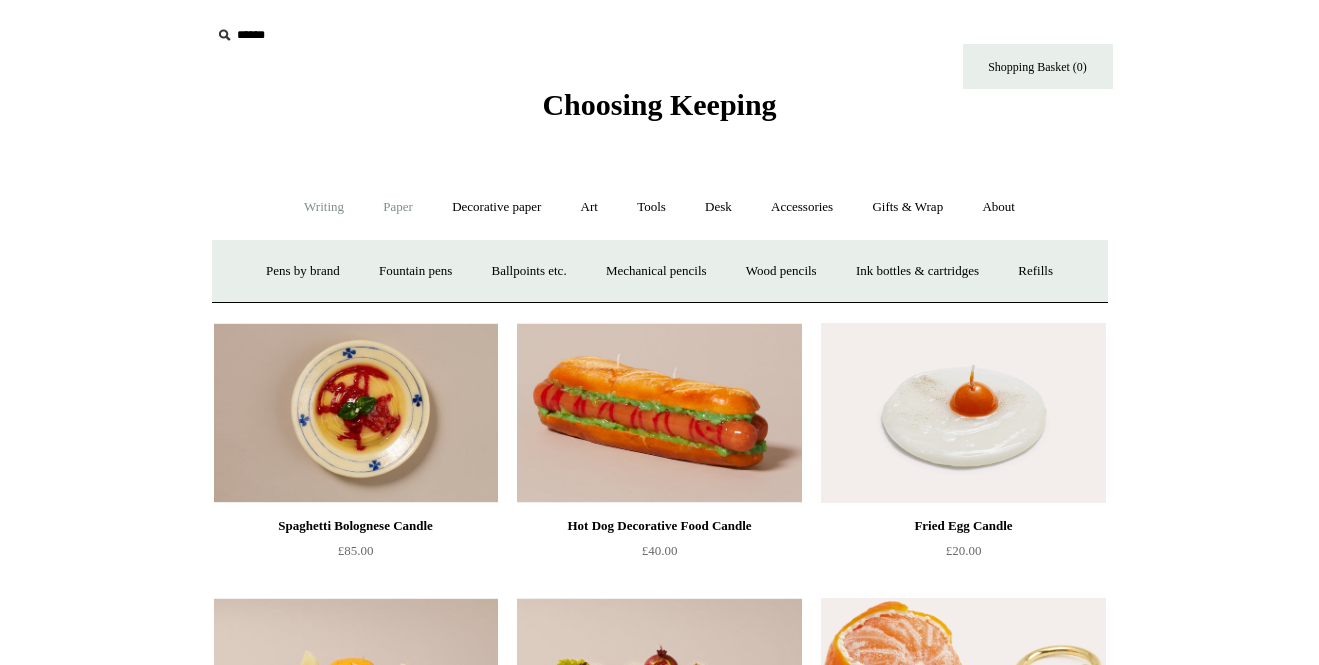 click on "Paper +" at bounding box center [398, 207] 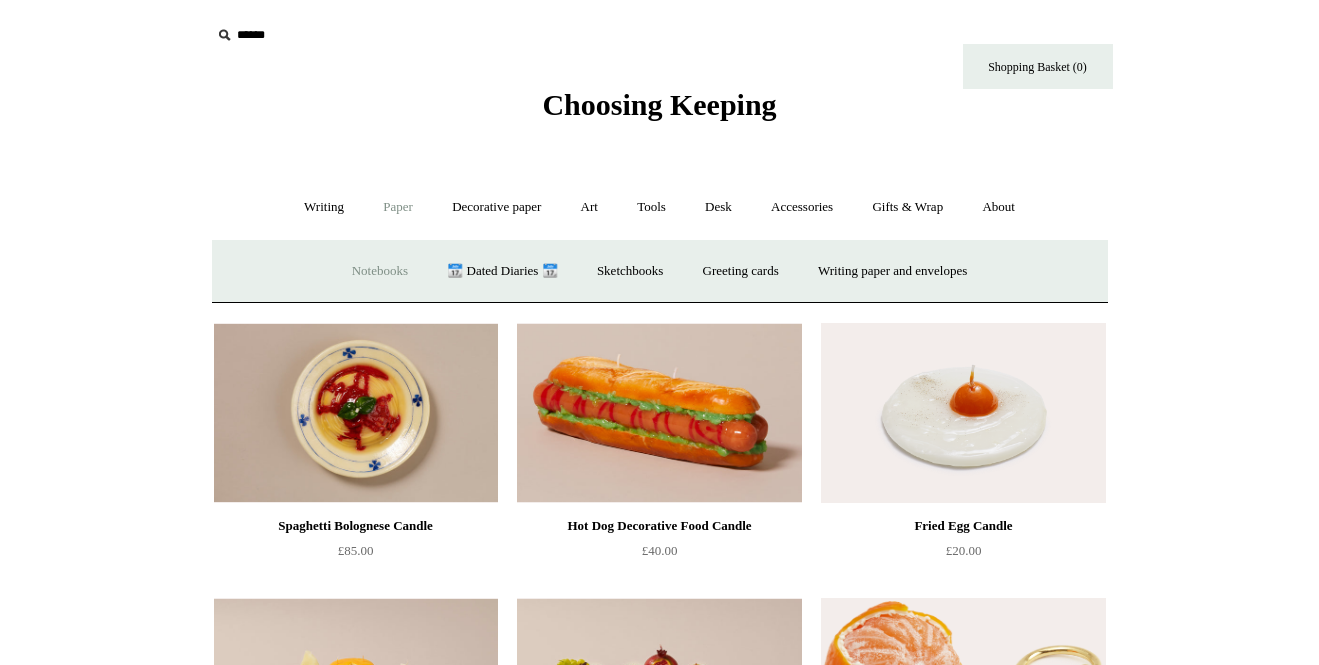 click on "Notebooks +" at bounding box center [380, 271] 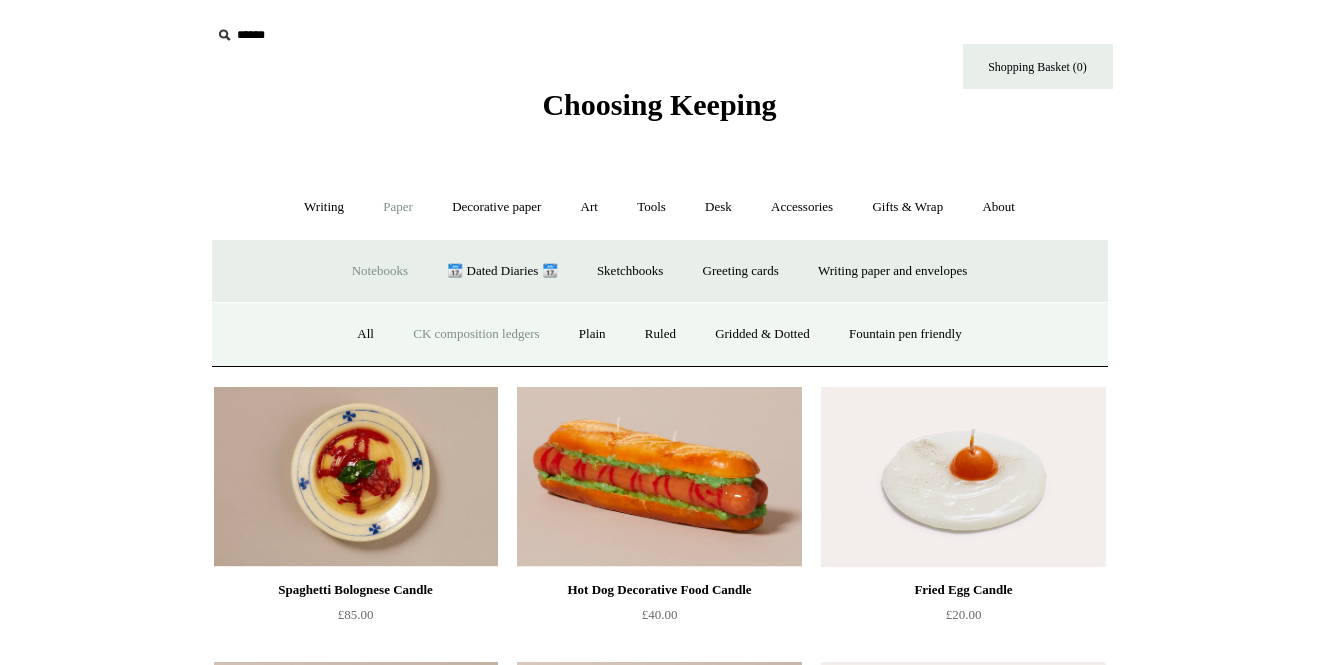 click on "CK composition ledgers" at bounding box center [476, 334] 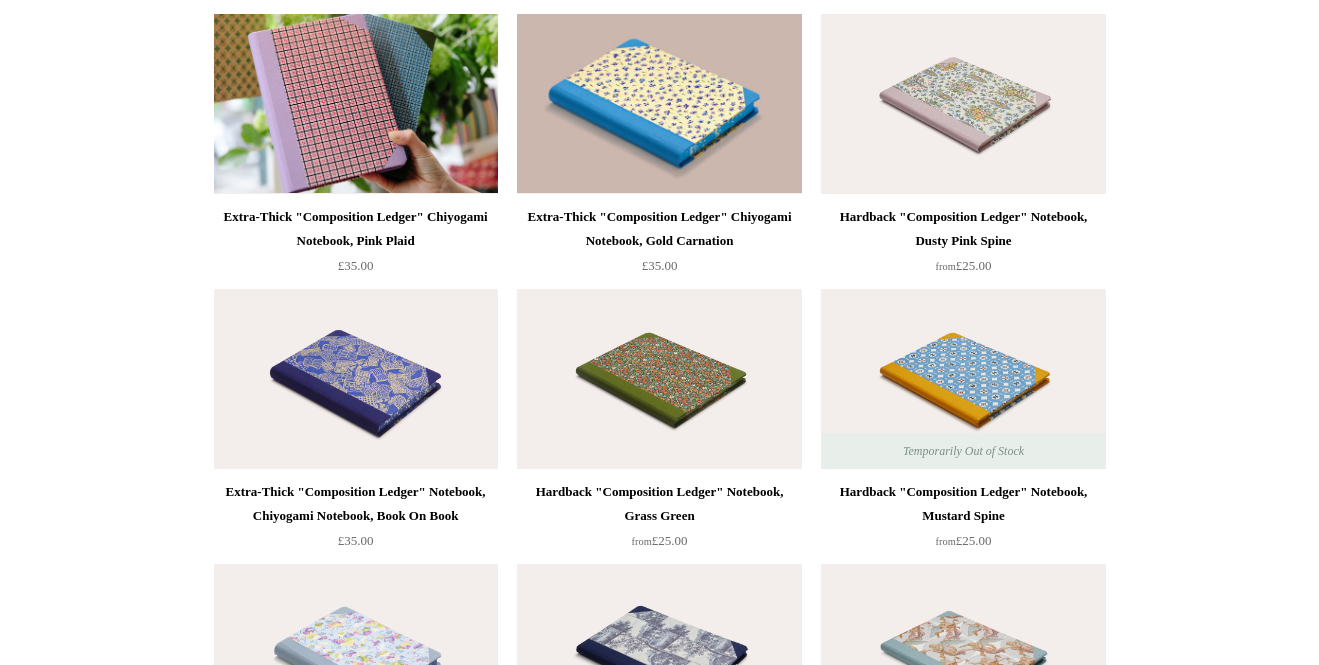 scroll, scrollTop: 3272, scrollLeft: 0, axis: vertical 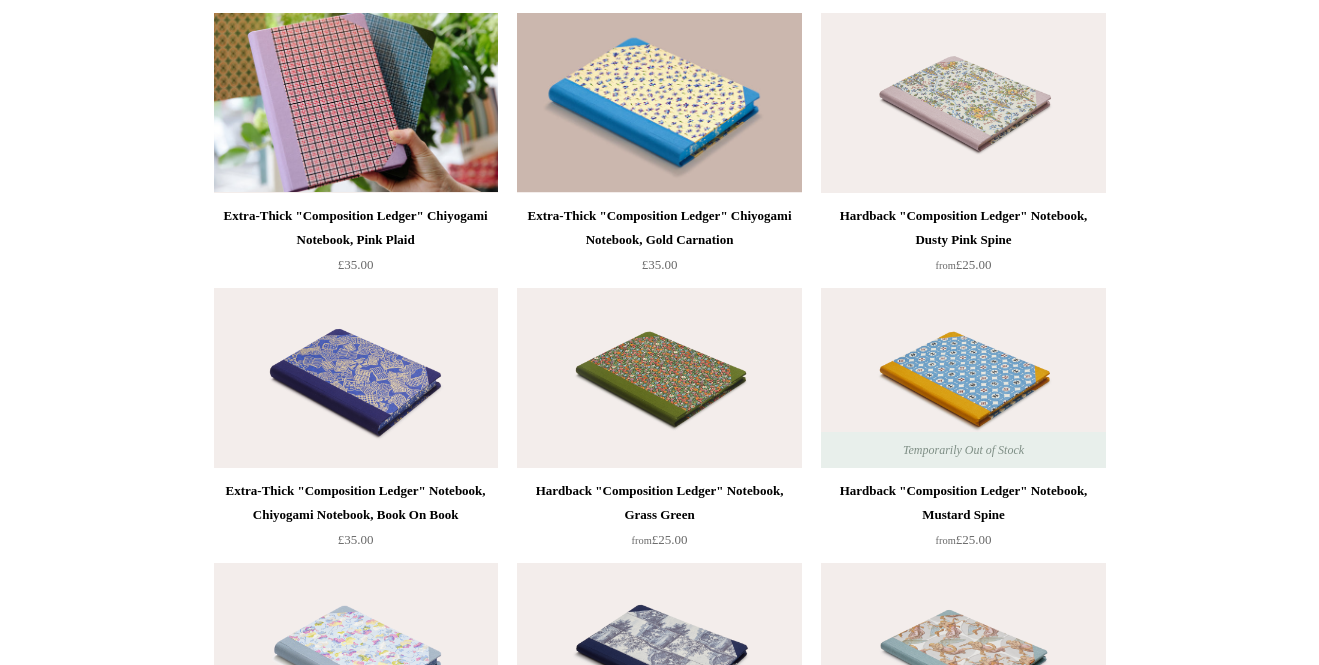 click at bounding box center [659, 378] 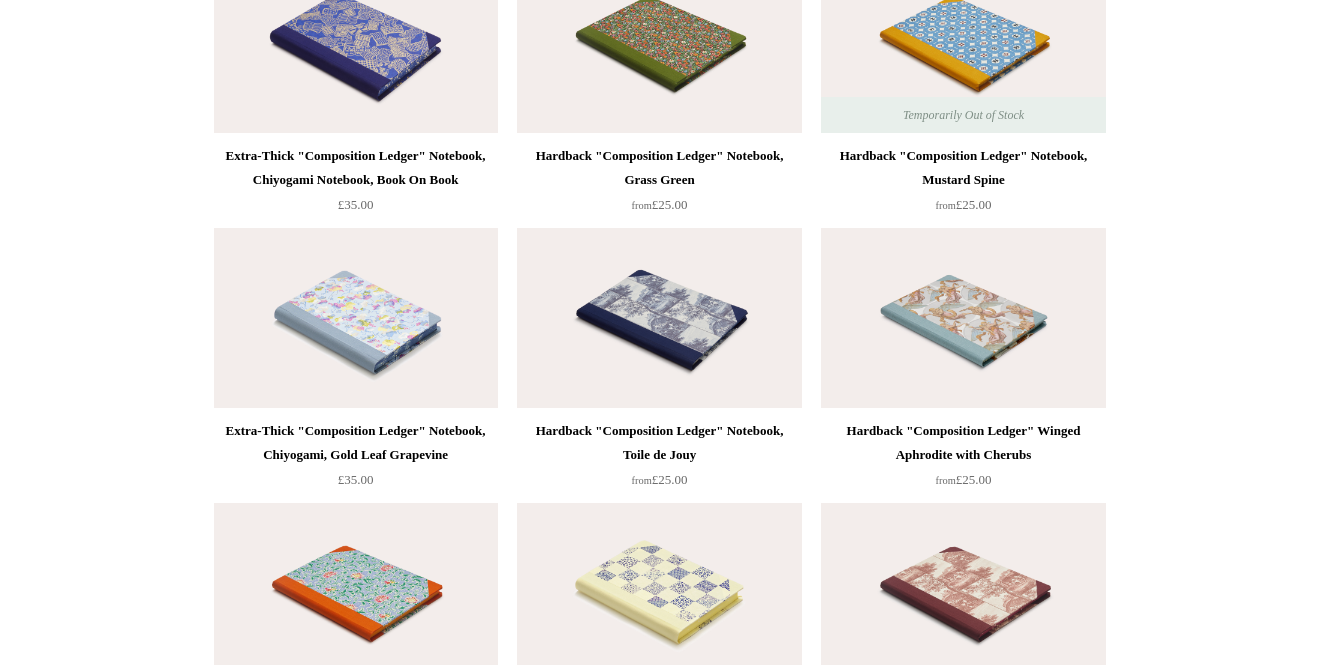 scroll, scrollTop: 3640, scrollLeft: 0, axis: vertical 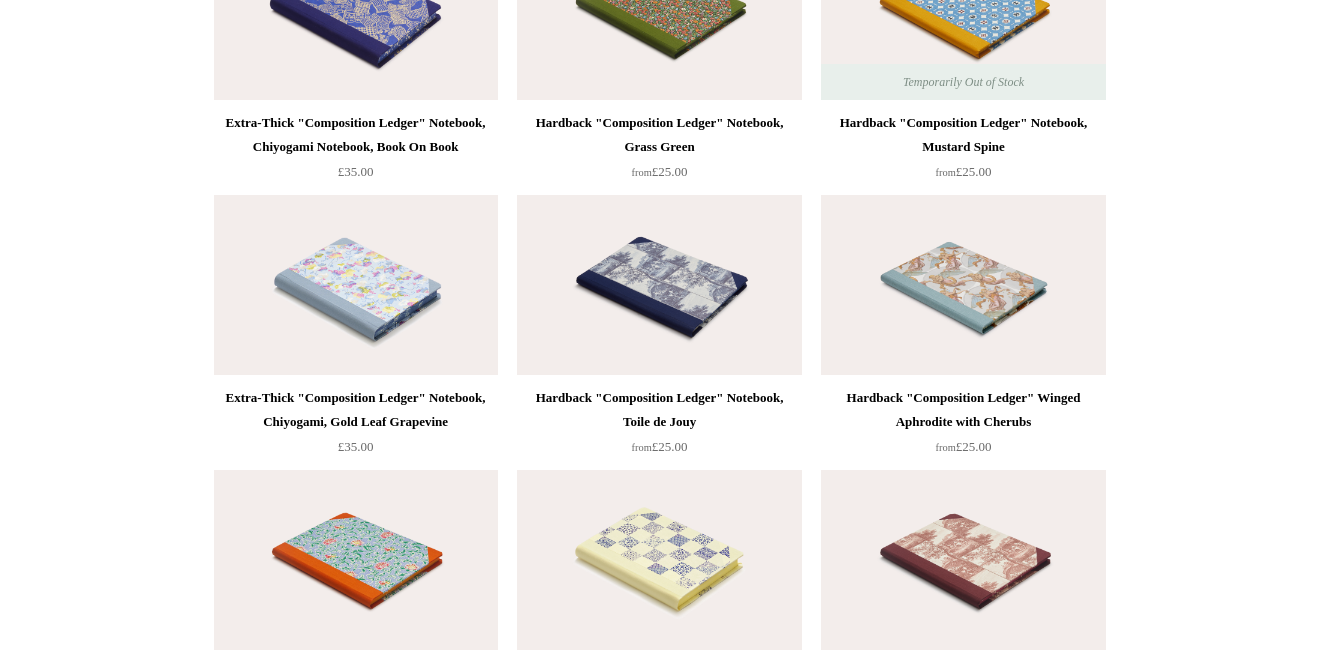 click at bounding box center (659, 285) 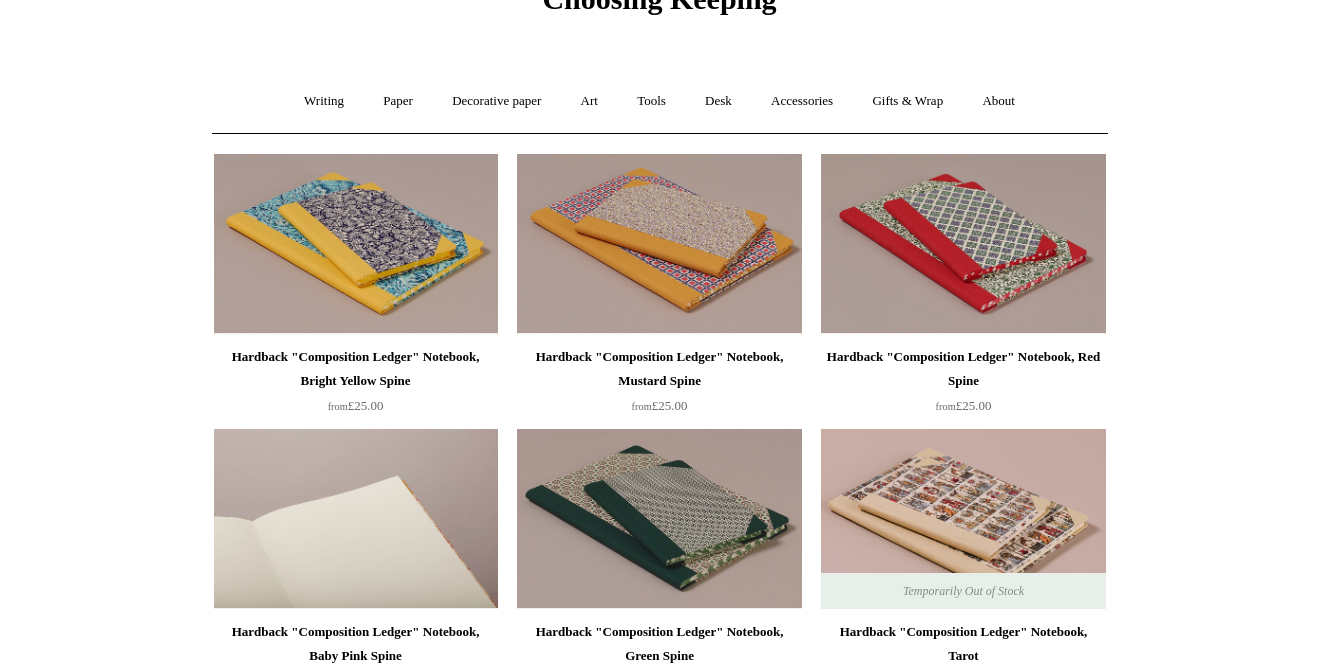 scroll, scrollTop: 163, scrollLeft: 0, axis: vertical 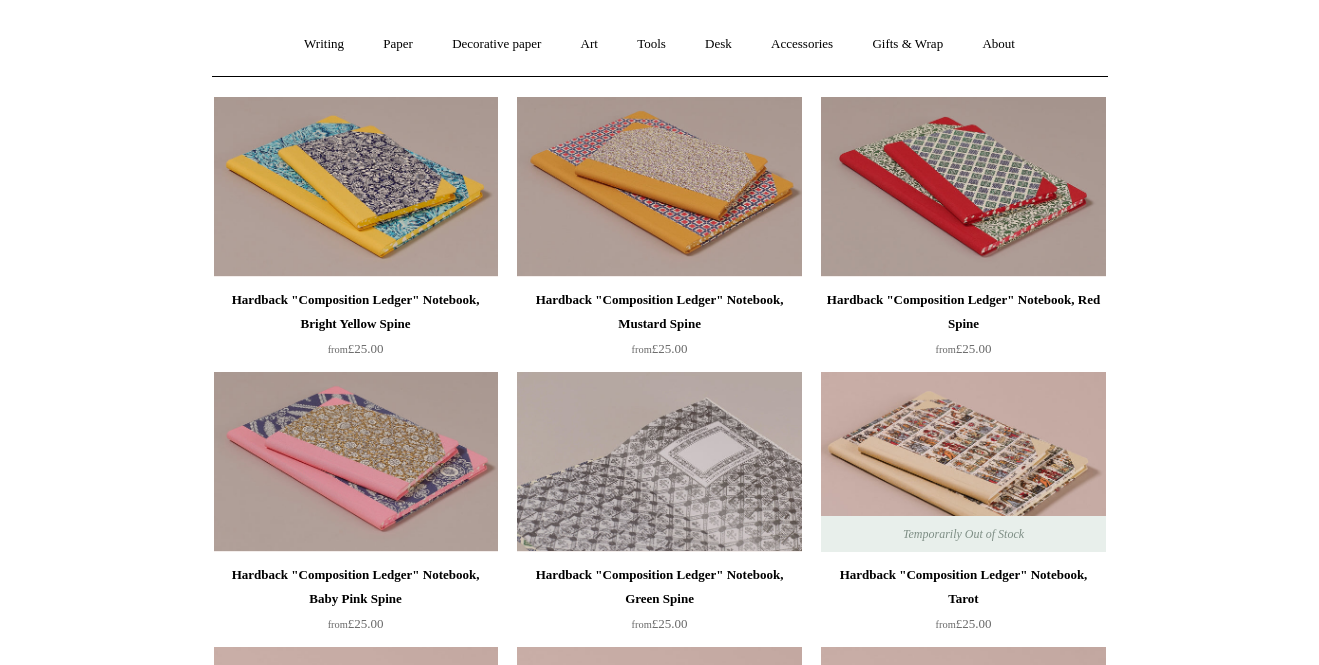 click at bounding box center [659, 462] 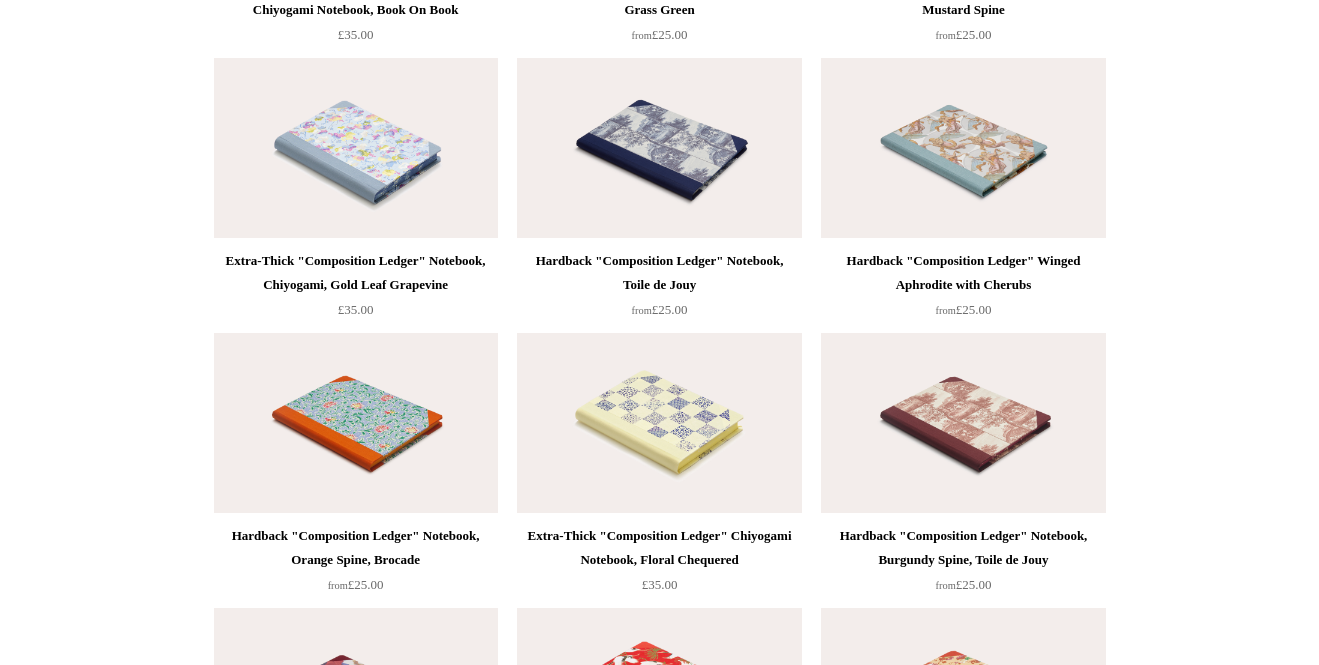 scroll, scrollTop: 3779, scrollLeft: 0, axis: vertical 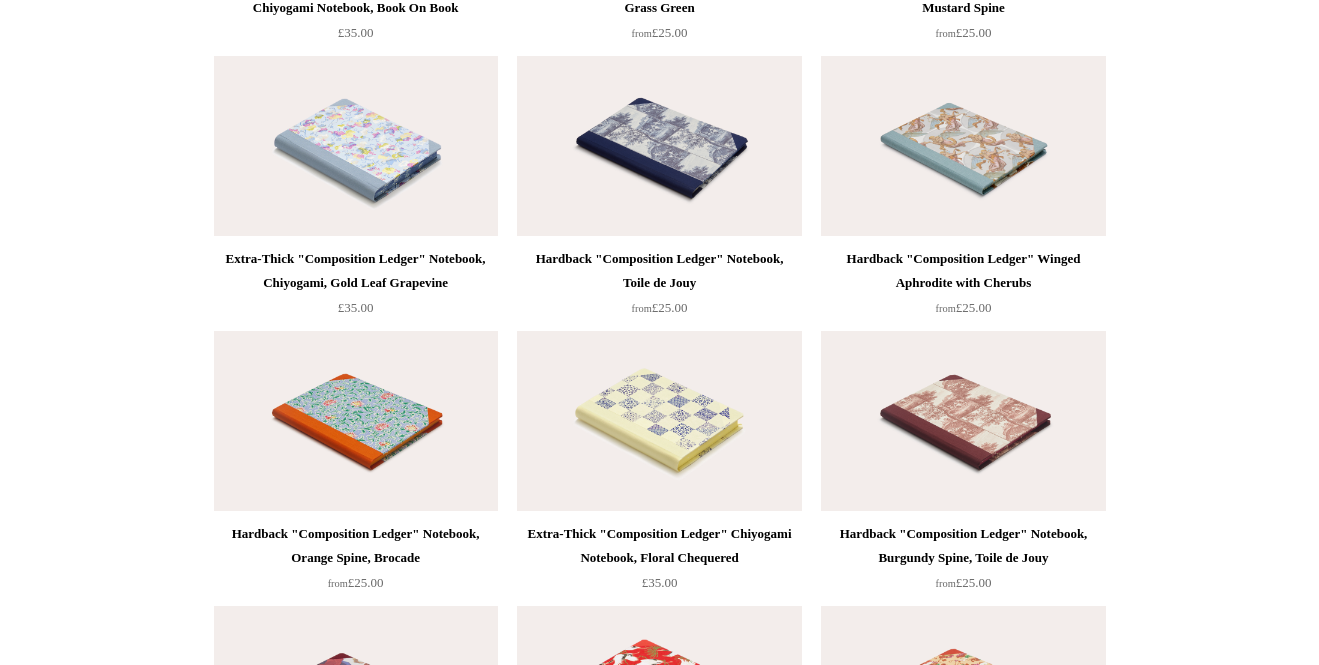 click at bounding box center (963, 146) 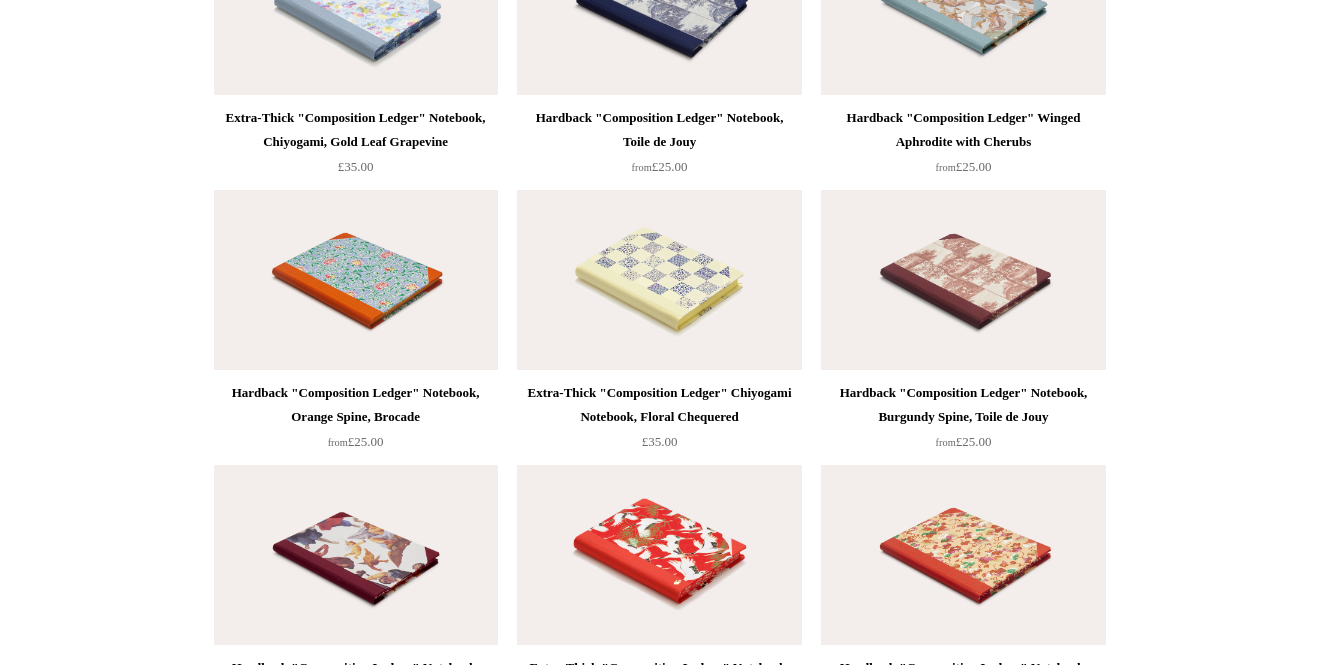 scroll, scrollTop: 3923, scrollLeft: 0, axis: vertical 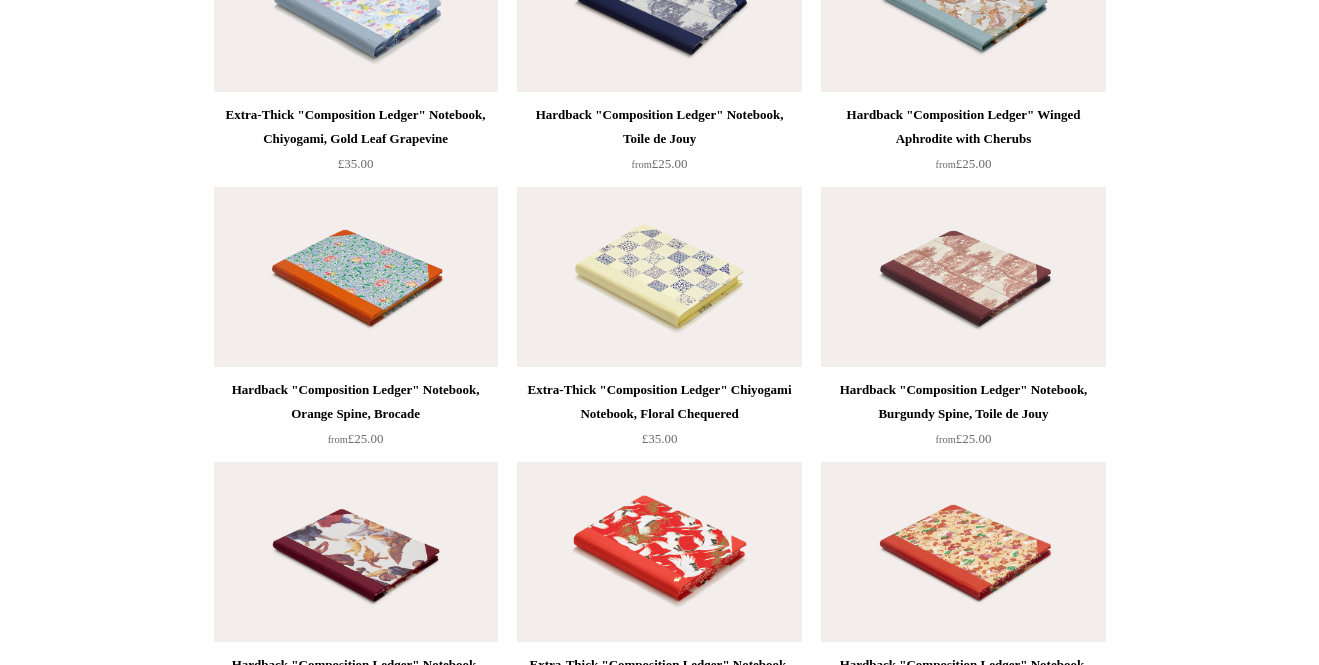 click at bounding box center [356, 277] 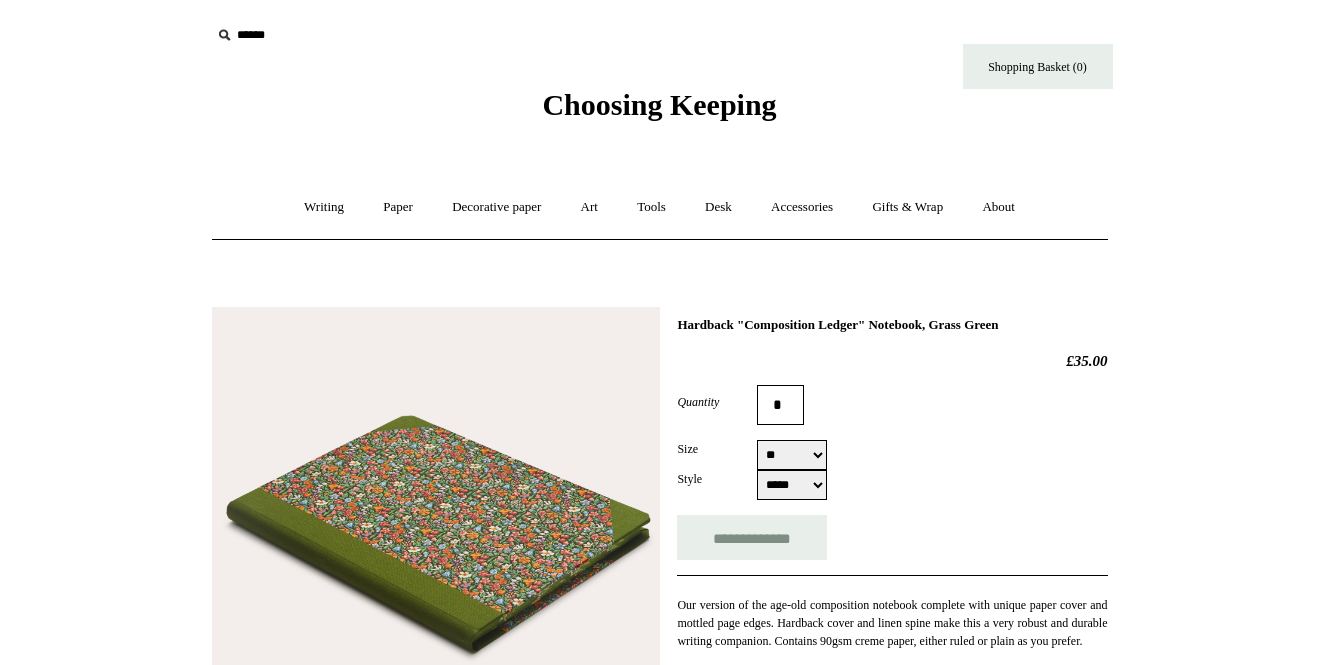 scroll, scrollTop: 0, scrollLeft: 0, axis: both 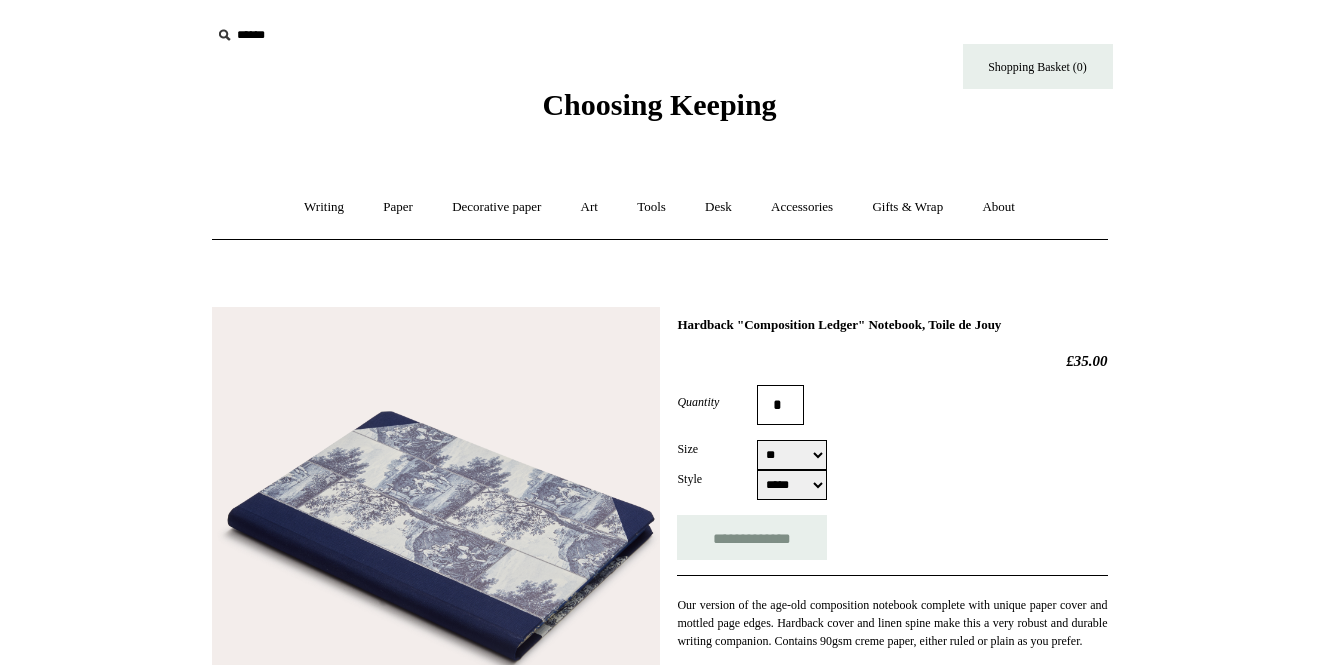 click on "** **" at bounding box center (792, 455) 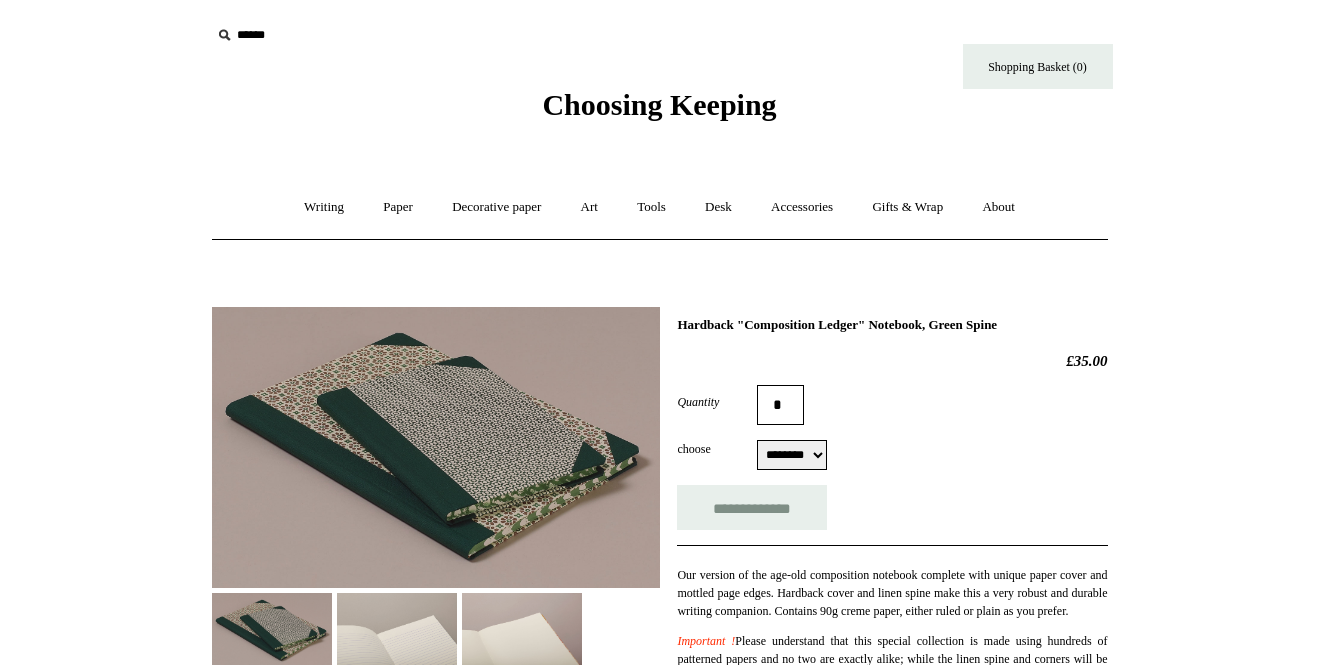 select on "********" 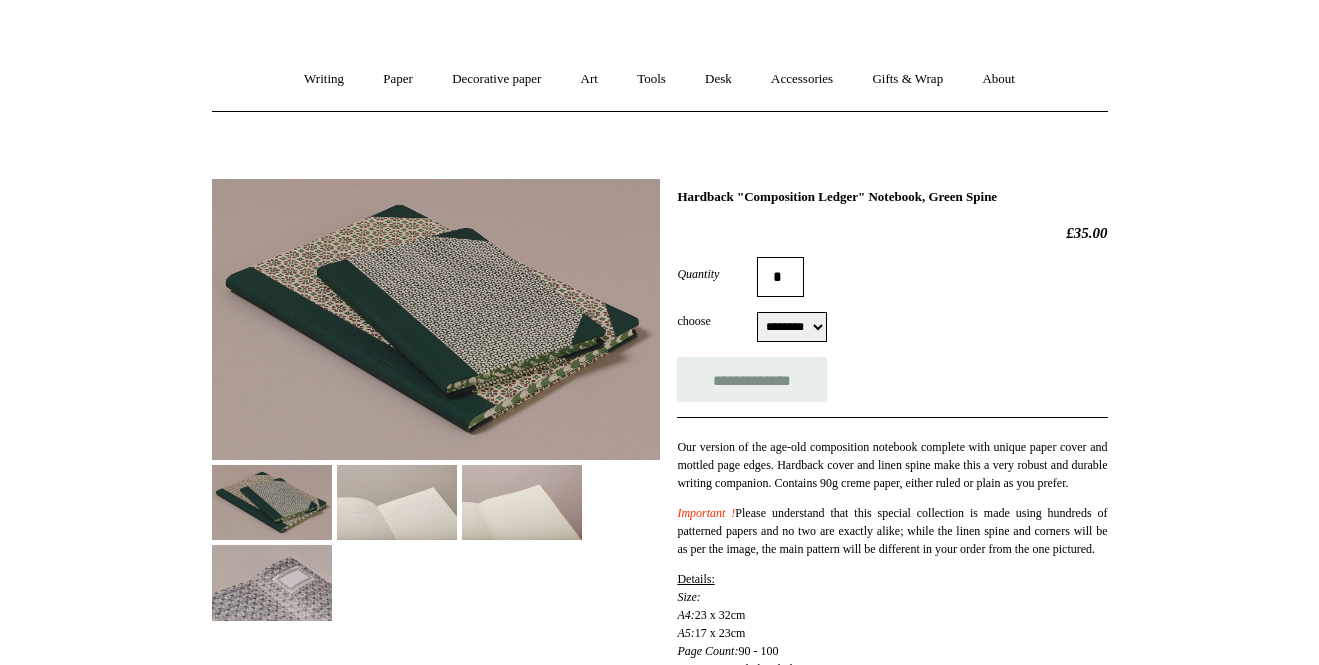 scroll, scrollTop: 188, scrollLeft: 0, axis: vertical 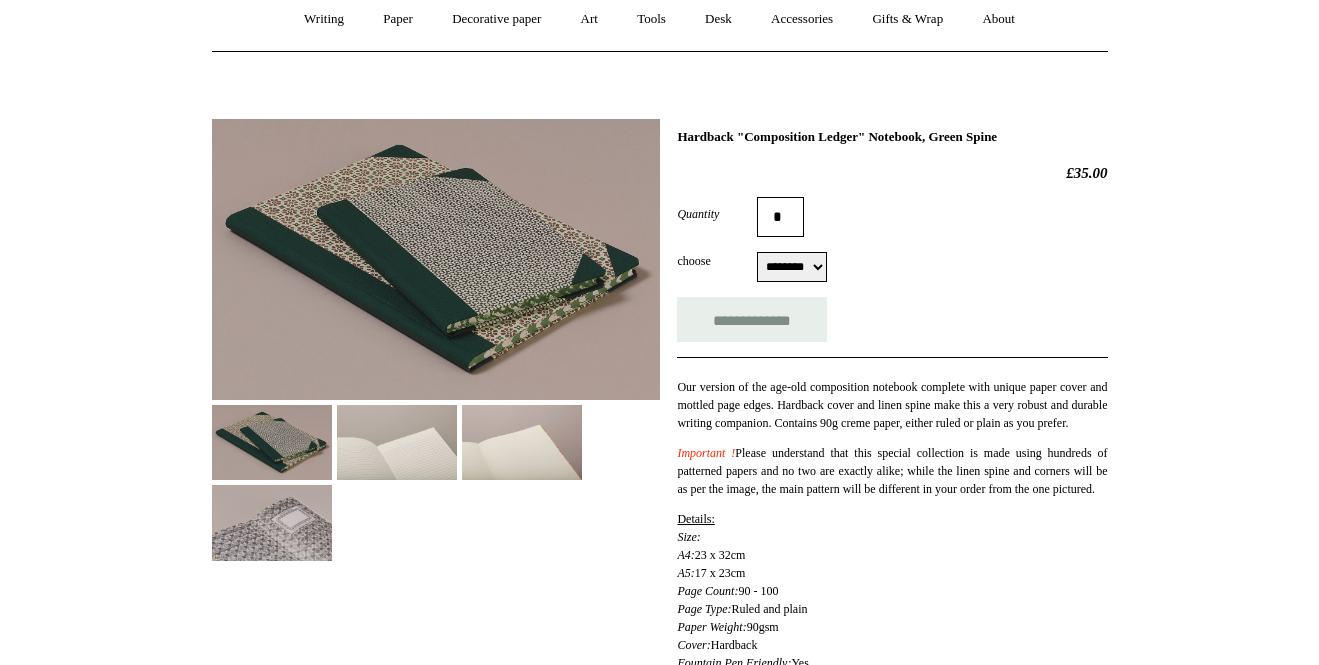 click at bounding box center (272, 442) 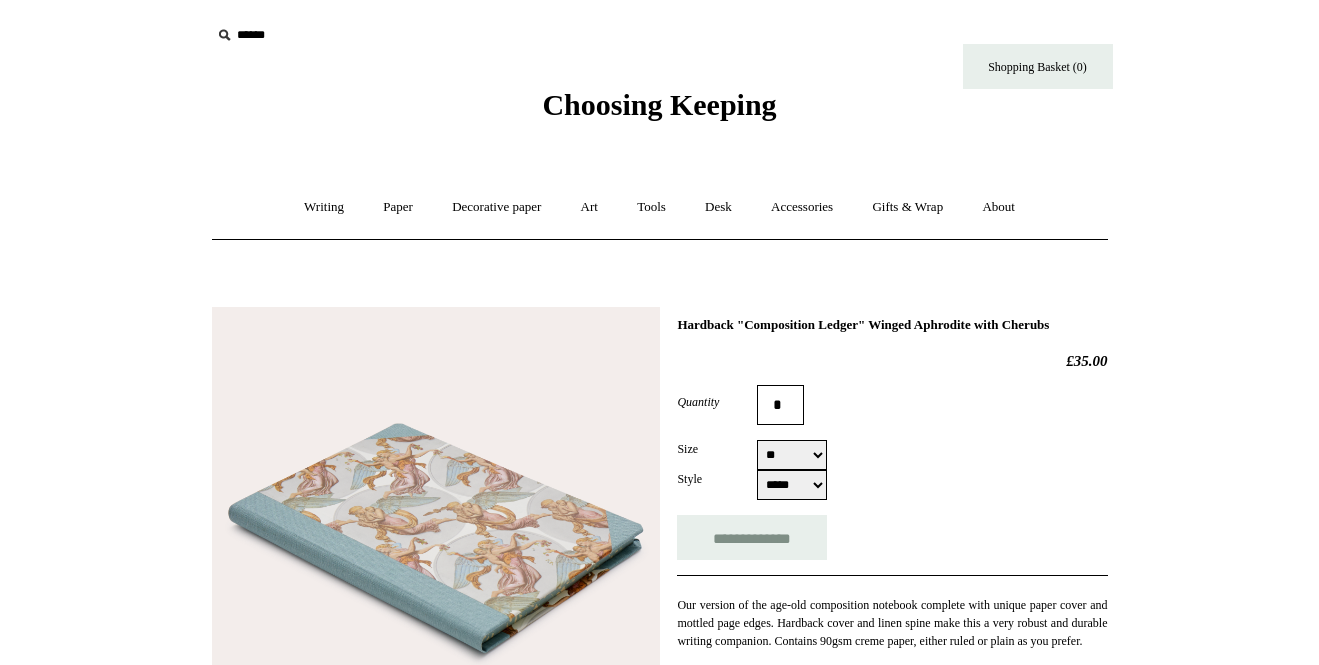 scroll, scrollTop: 0, scrollLeft: 0, axis: both 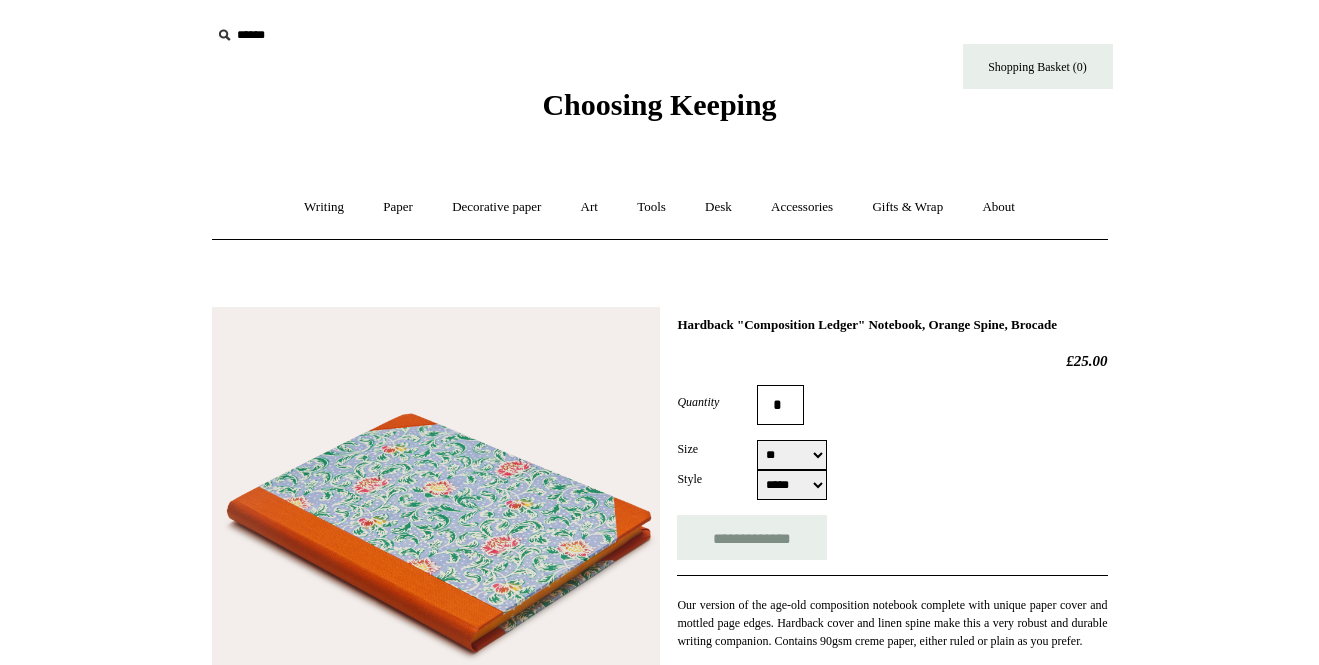 select on "**" 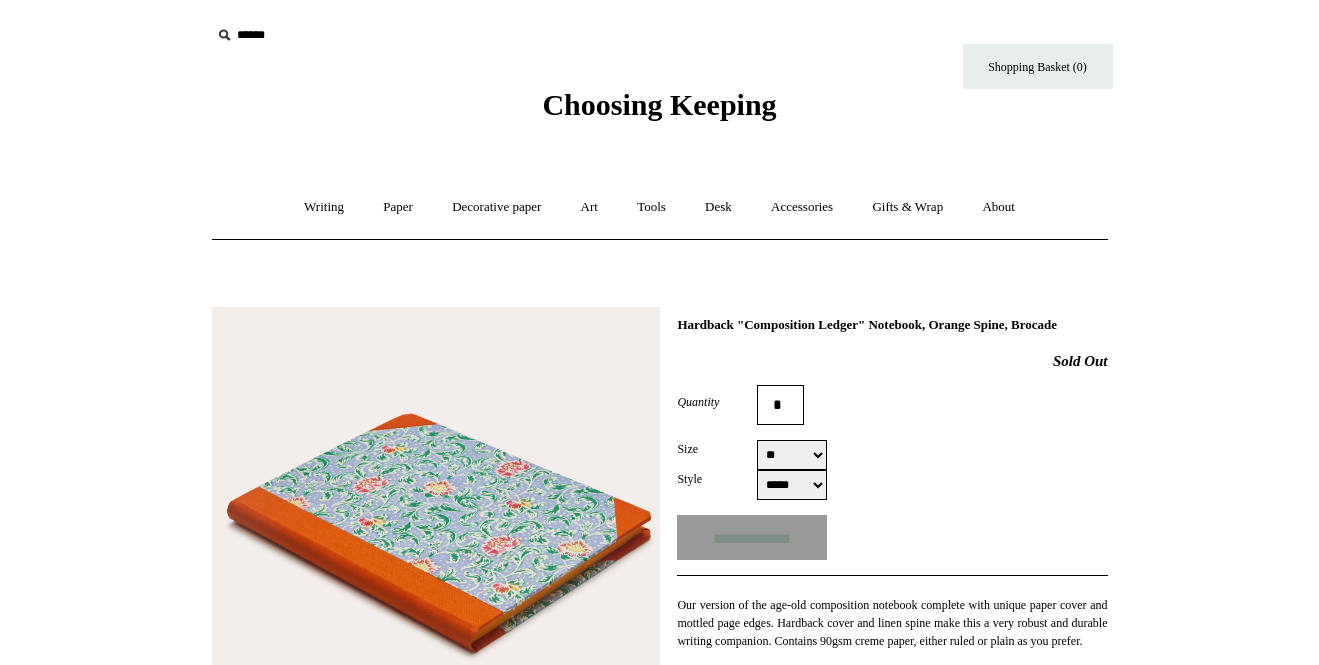 click on "** **" at bounding box center [792, 455] 